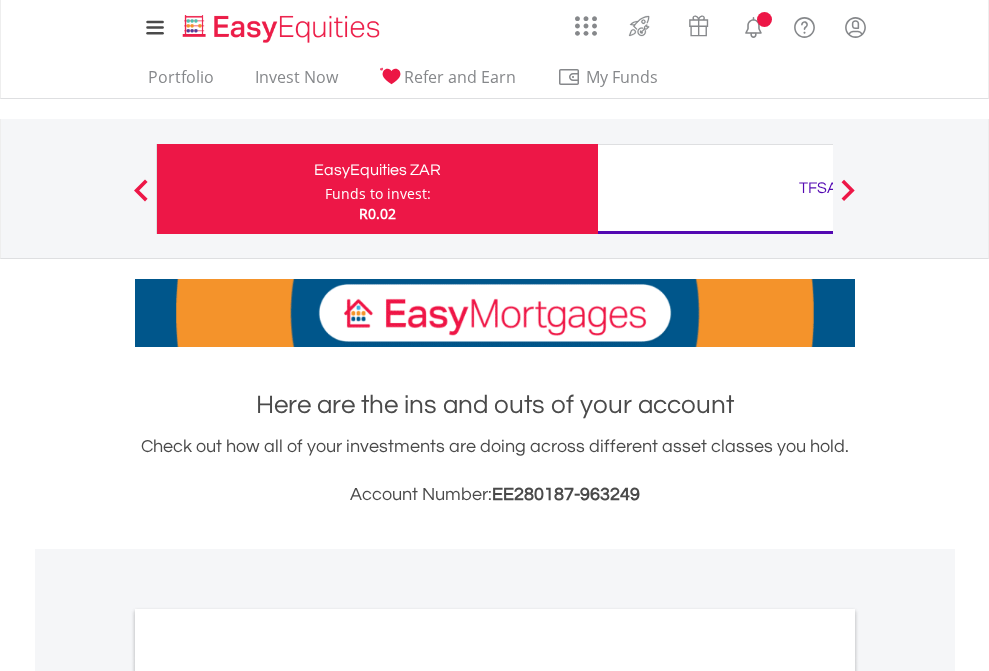 scroll, scrollTop: 0, scrollLeft: 0, axis: both 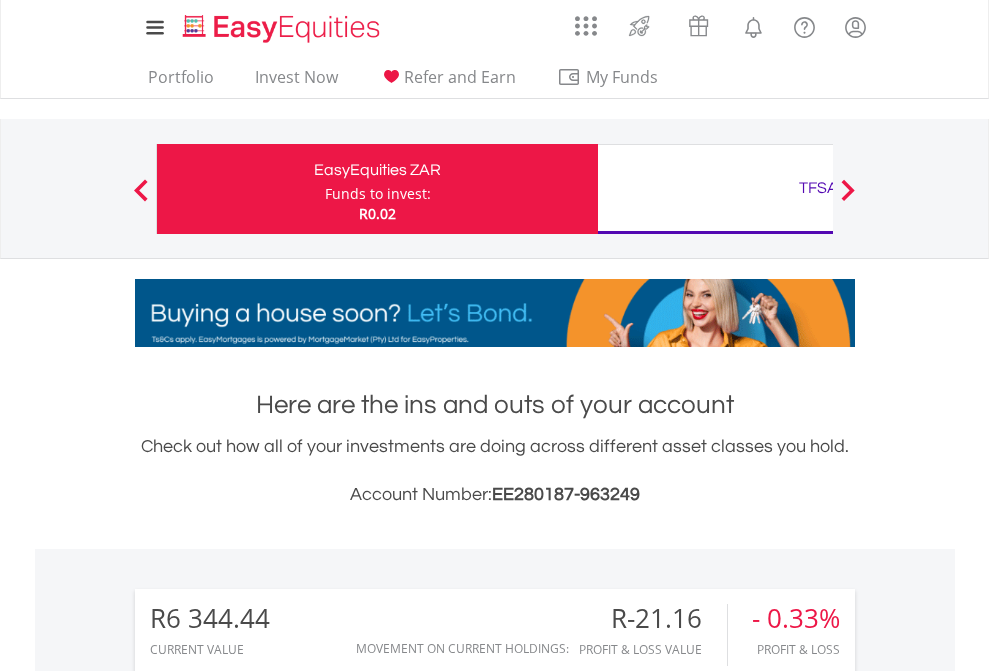 click on "Funds to invest:" at bounding box center [378, 194] 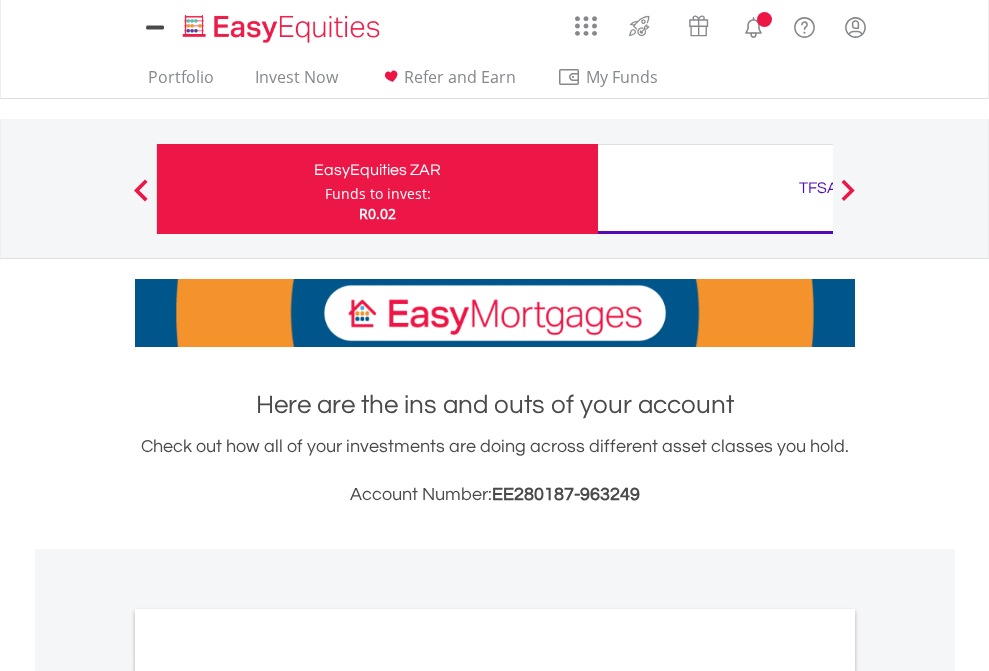 scroll, scrollTop: 0, scrollLeft: 0, axis: both 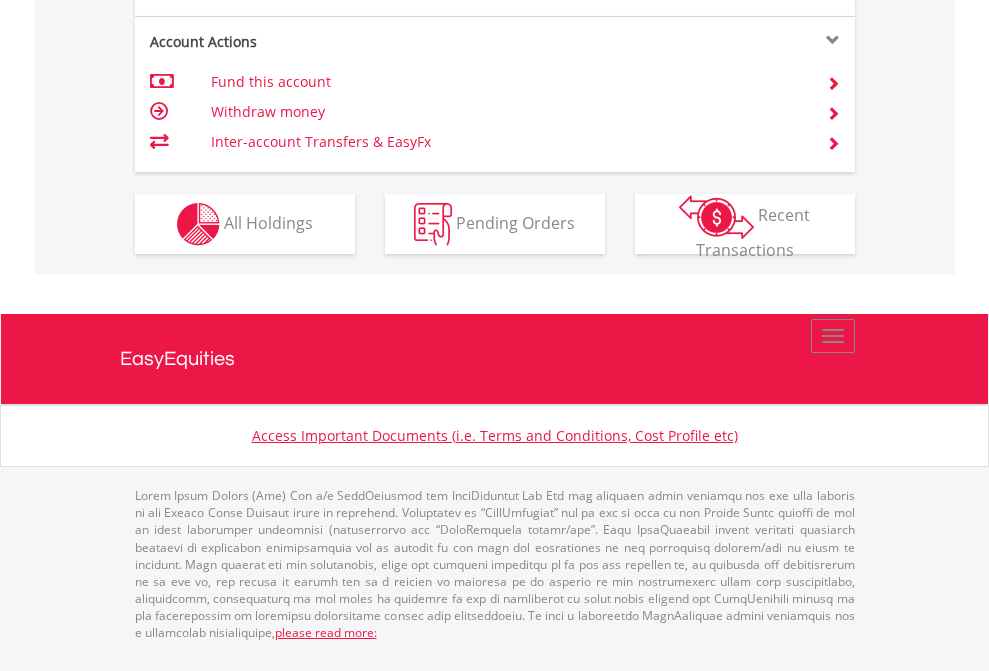 click on "Investment types" at bounding box center [706, -337] 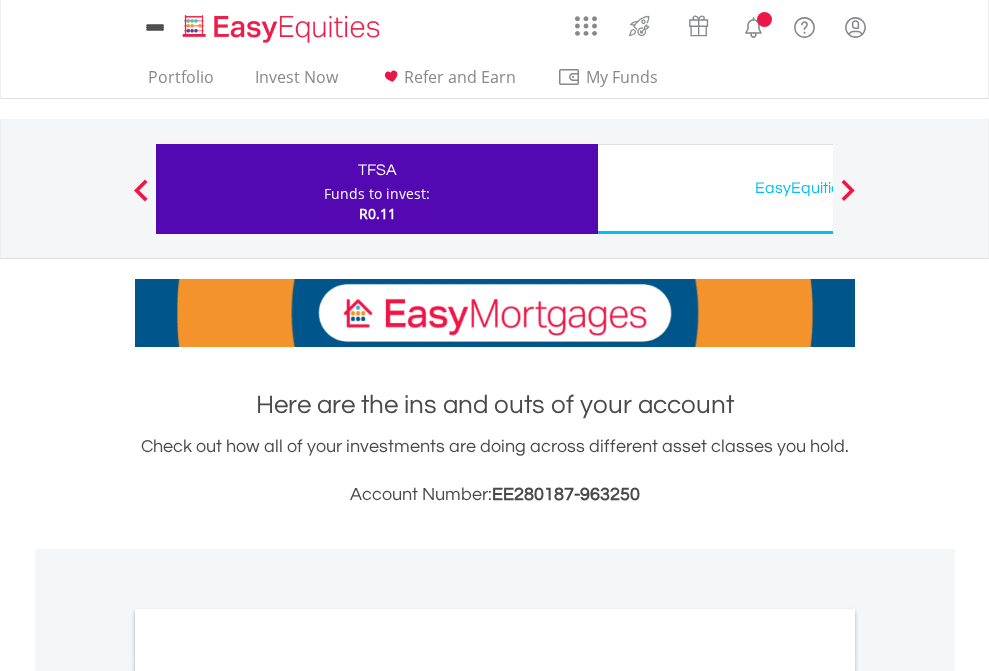 scroll, scrollTop: 0, scrollLeft: 0, axis: both 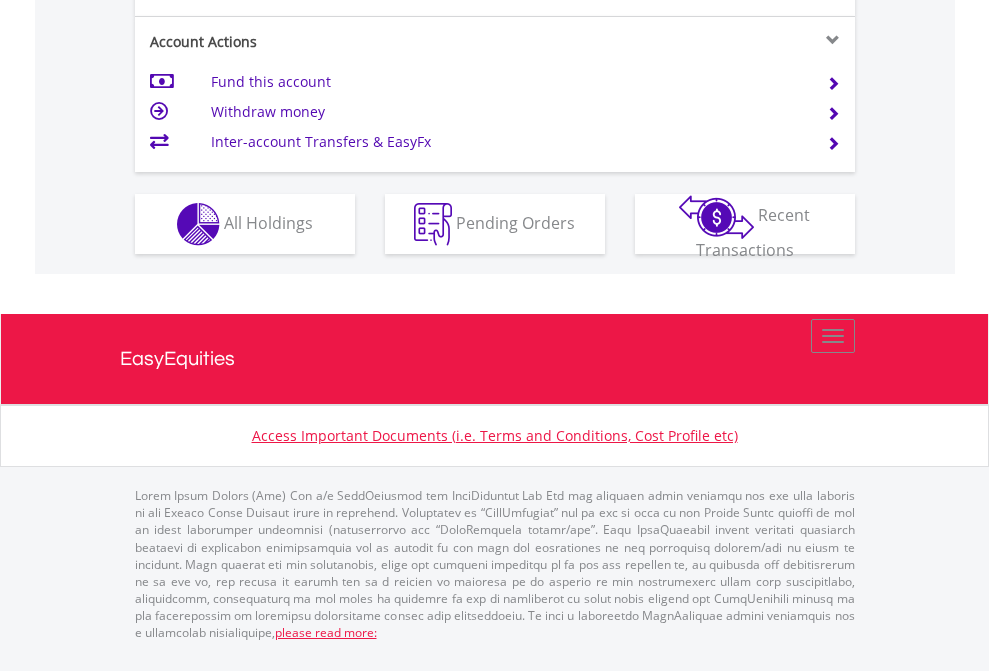 click on "Investment types" at bounding box center [706, -337] 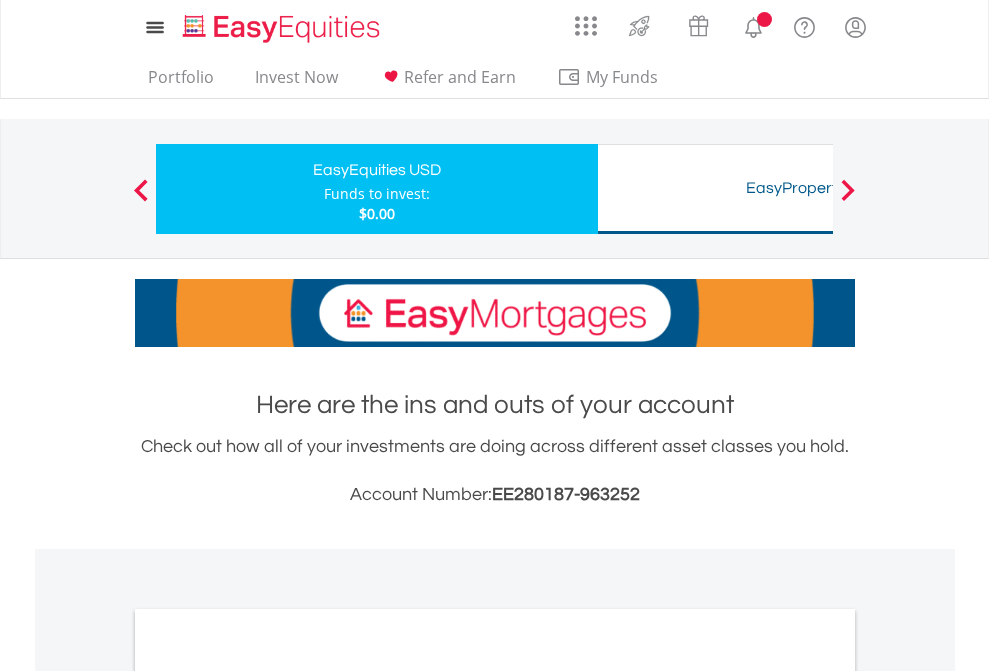 scroll, scrollTop: 0, scrollLeft: 0, axis: both 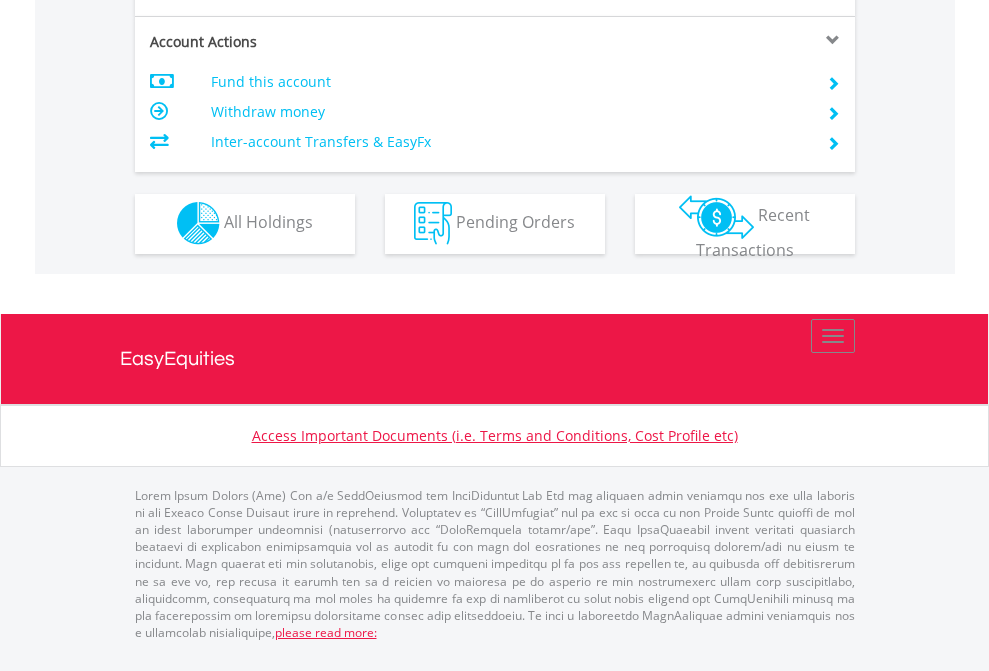click on "Investment types" at bounding box center [706, -353] 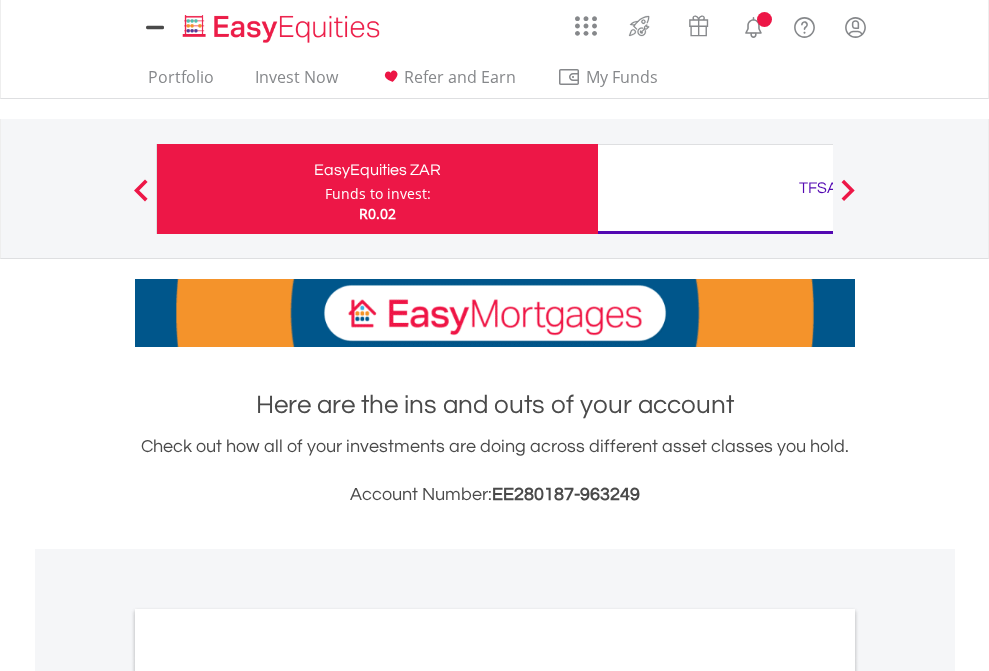 scroll, scrollTop: 0, scrollLeft: 0, axis: both 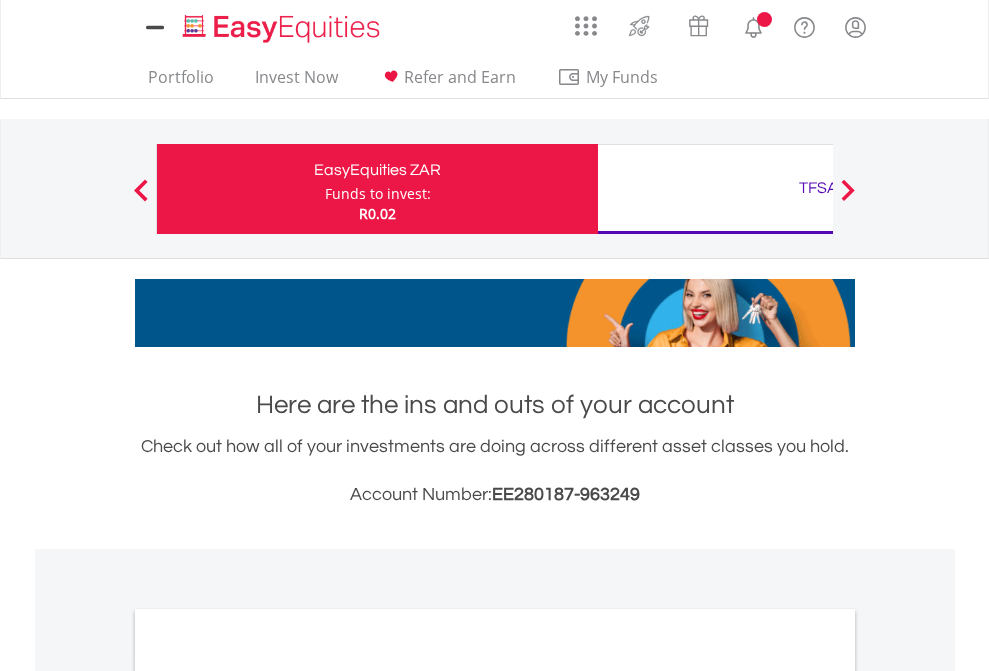 click on "All Holdings" at bounding box center [268, 1096] 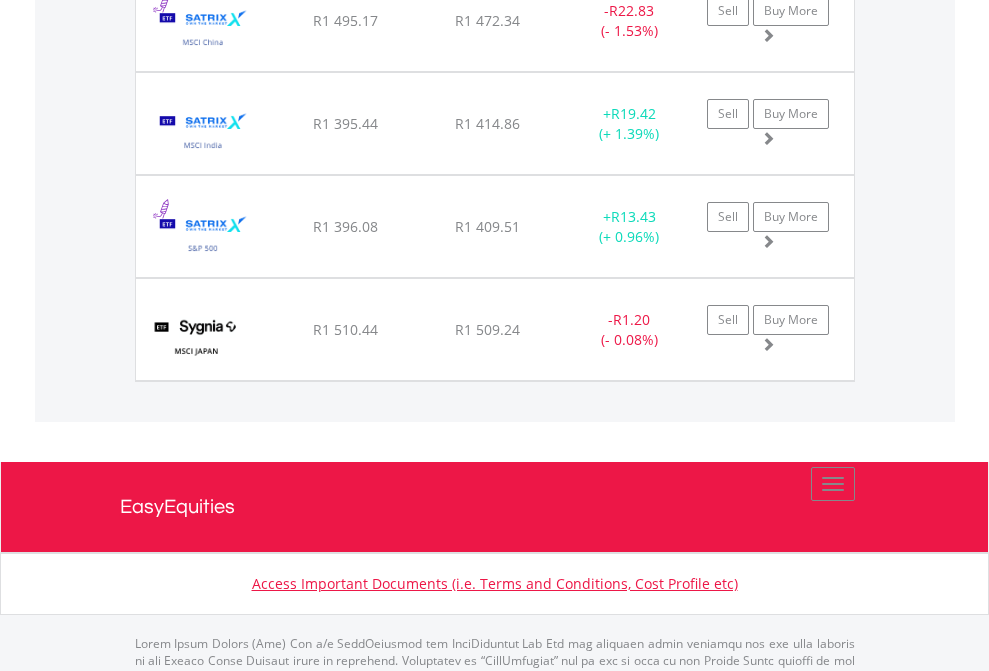 scroll, scrollTop: 144, scrollLeft: 0, axis: vertical 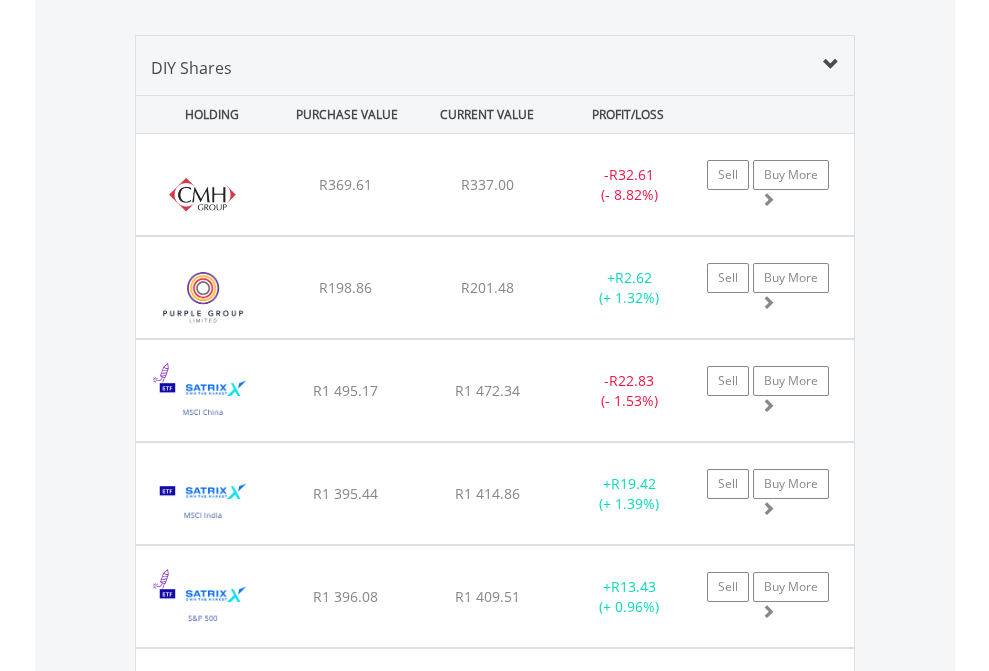 click on "TFSA" at bounding box center (818, -1375) 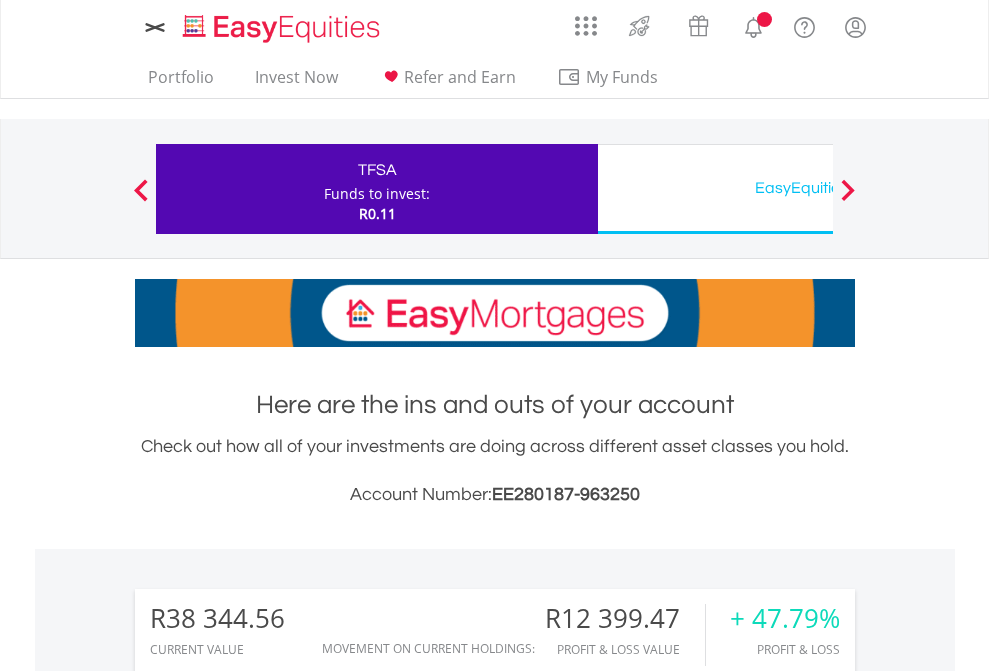 scroll, scrollTop: 0, scrollLeft: 0, axis: both 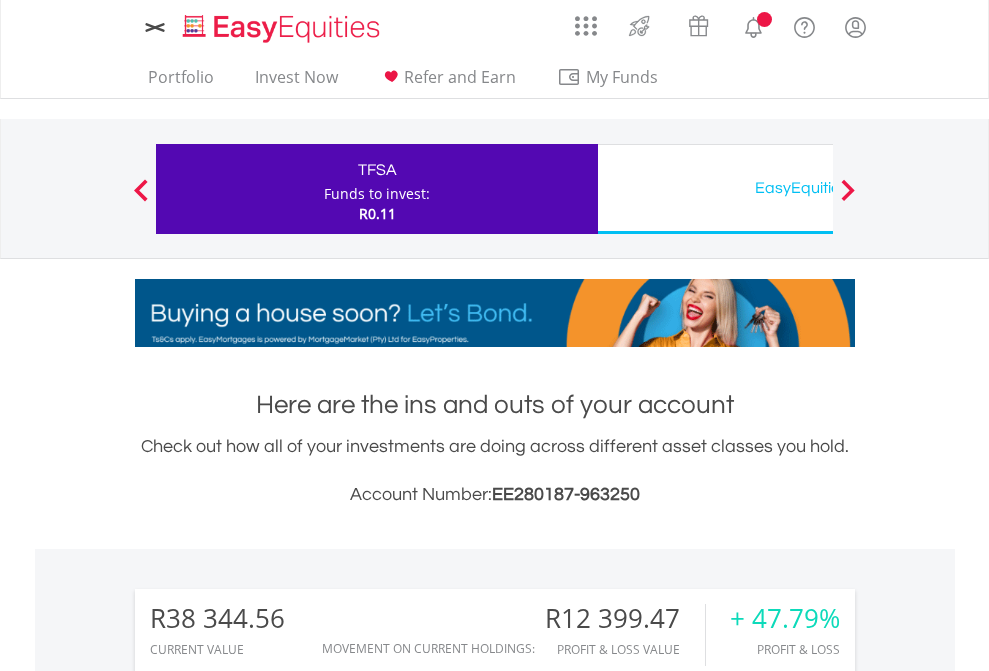 click on "All Holdings" at bounding box center (268, 1546) 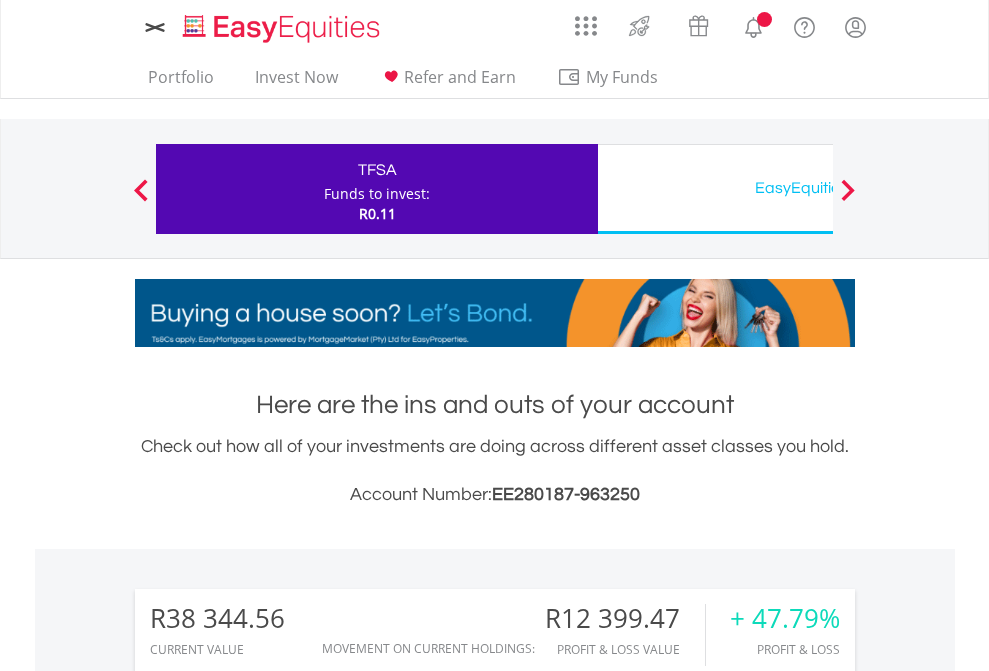 scroll, scrollTop: 999808, scrollLeft: 999687, axis: both 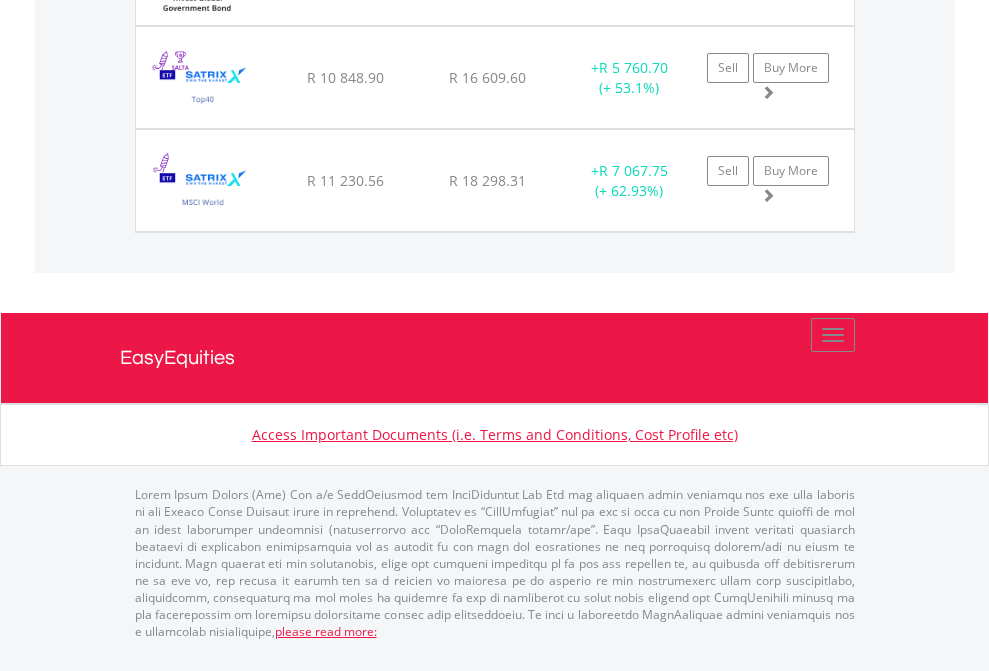 click on "EasyEquities USD" at bounding box center [818, -1625] 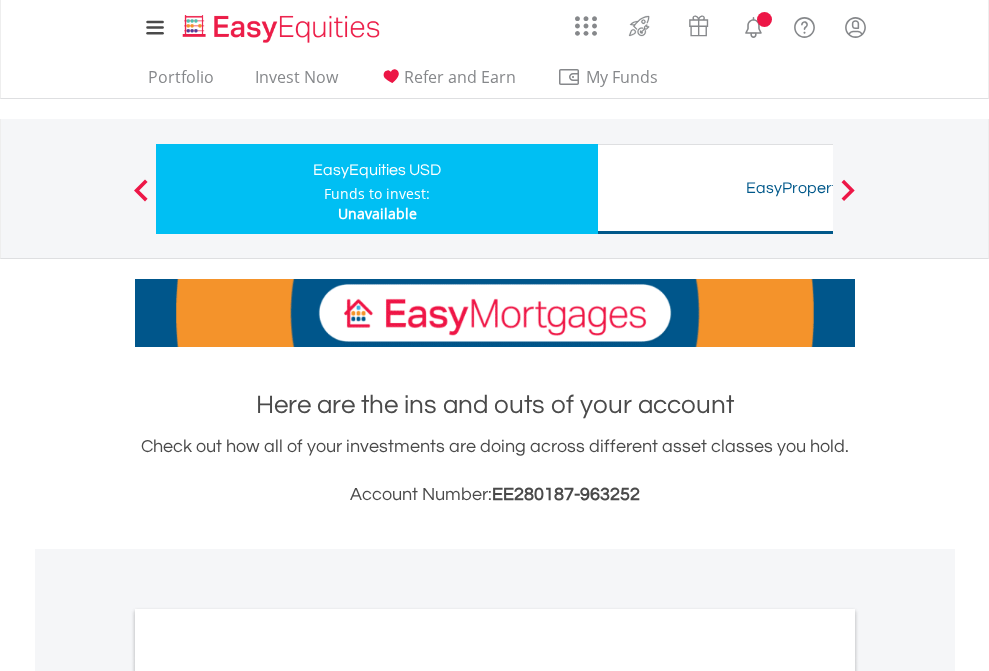 scroll, scrollTop: 0, scrollLeft: 0, axis: both 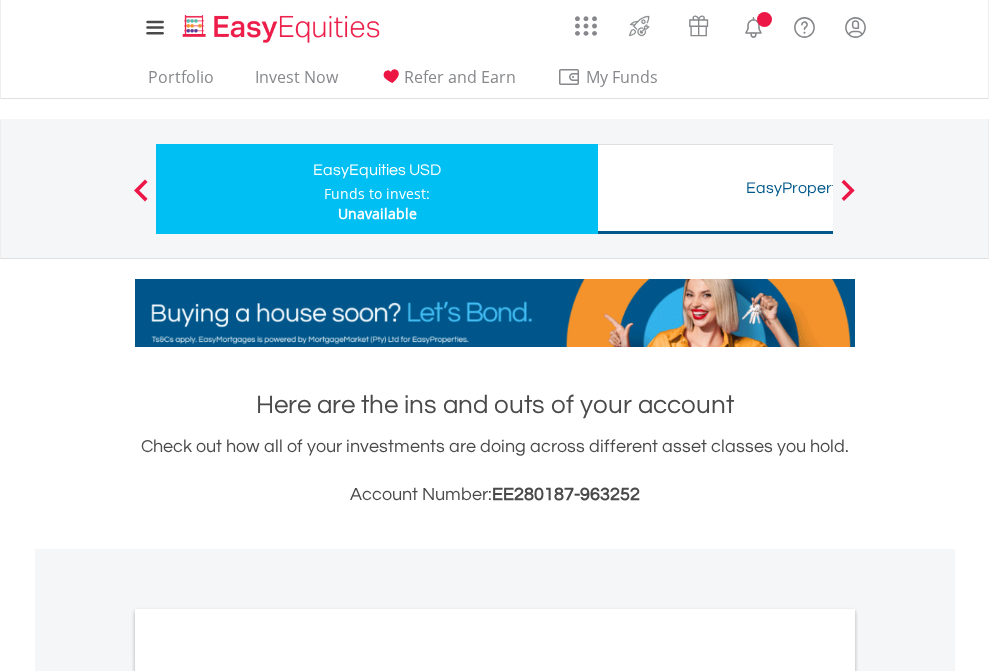 click on "All Holdings" at bounding box center [268, 1096] 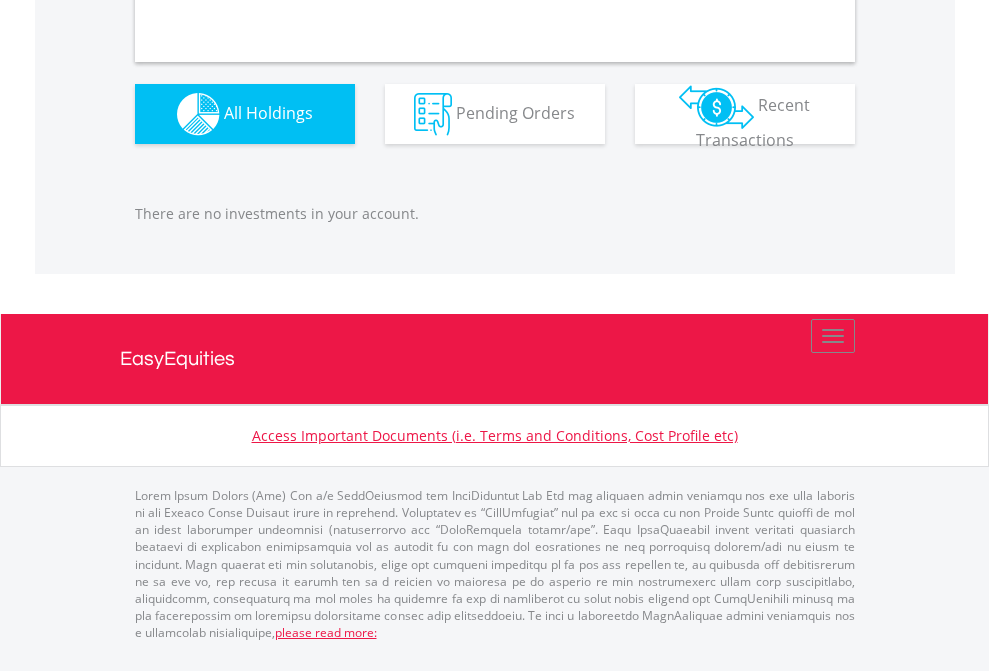 scroll, scrollTop: 1980, scrollLeft: 0, axis: vertical 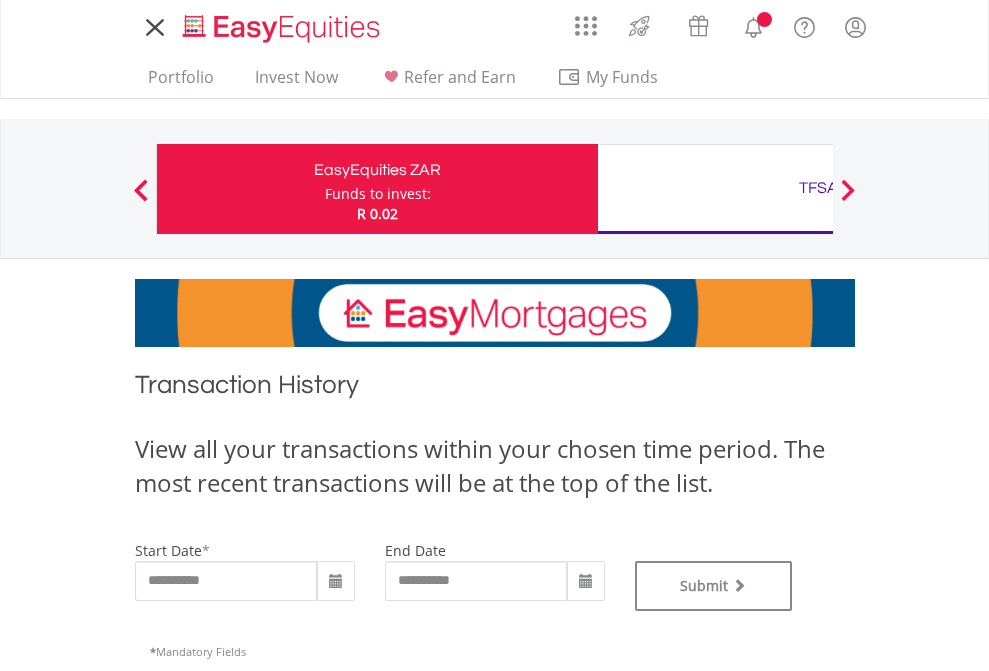 type on "**********" 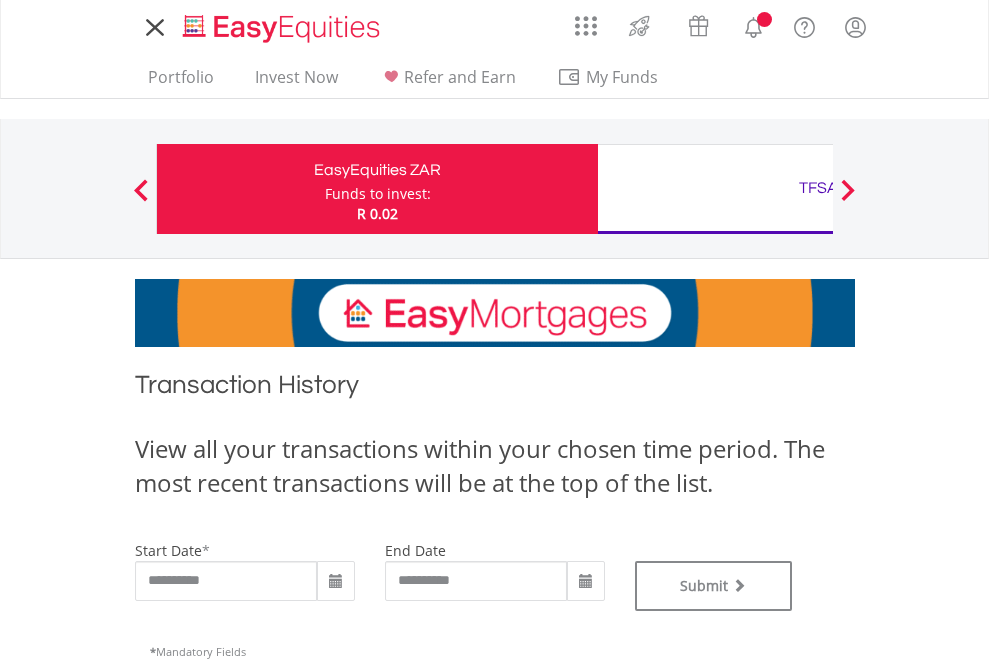 type on "**********" 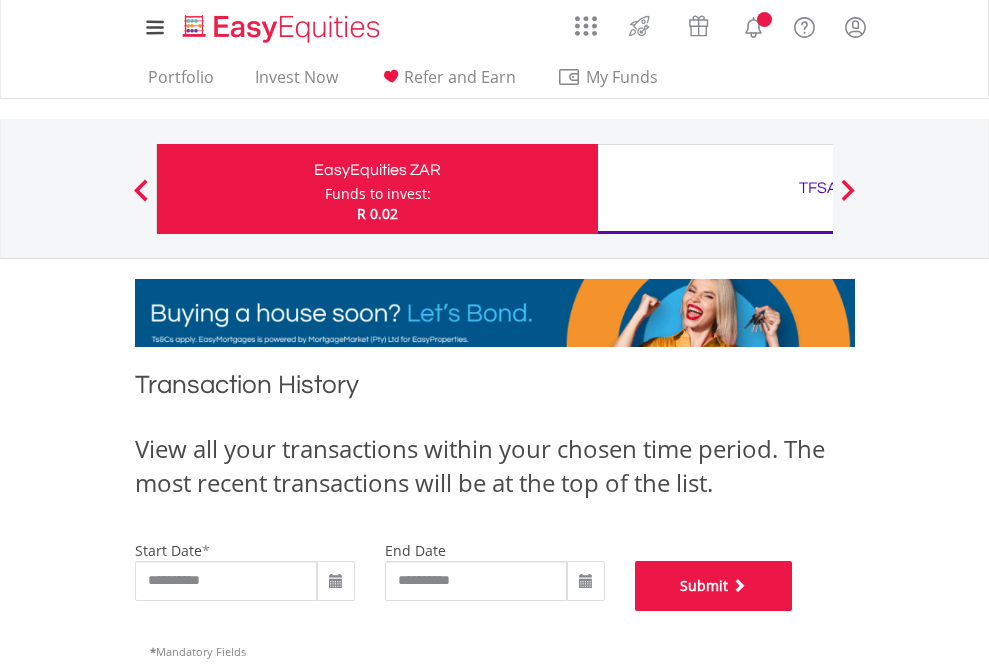 click on "Submit" at bounding box center (714, 586) 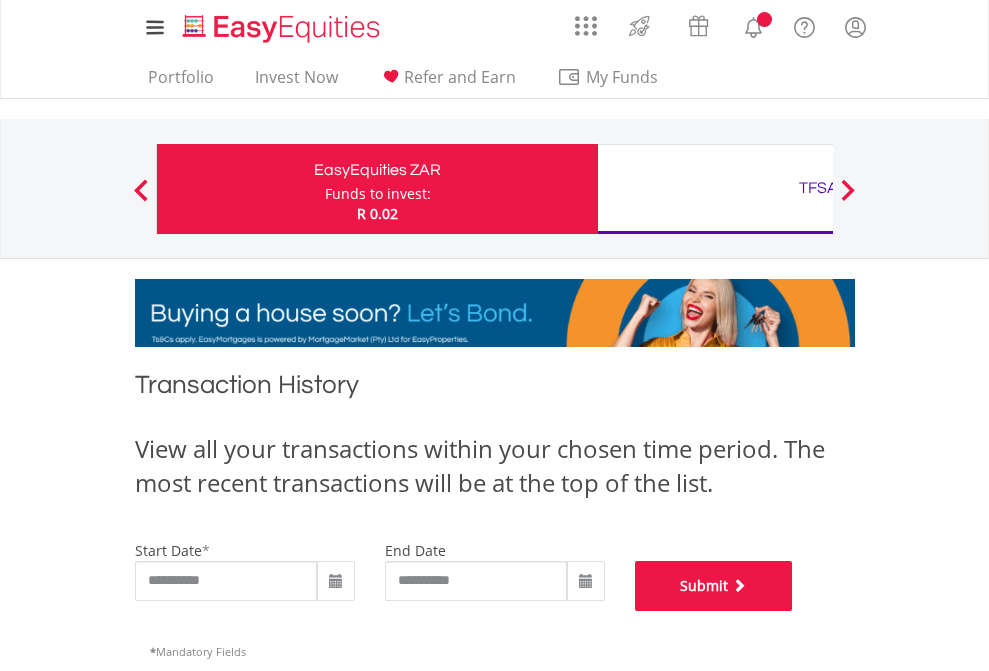 scroll, scrollTop: 811, scrollLeft: 0, axis: vertical 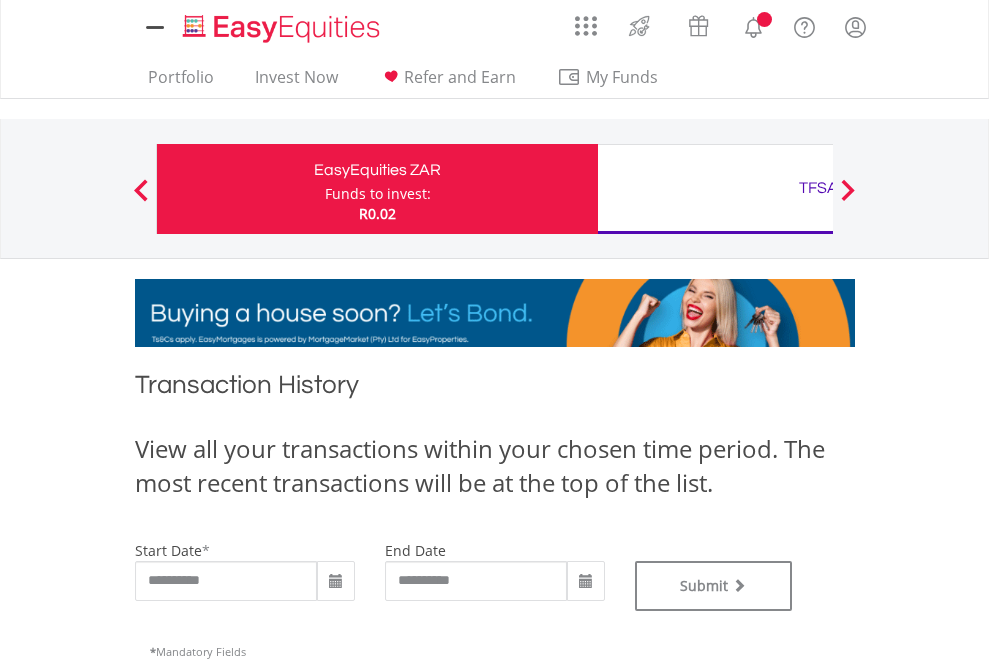 click on "TFSA" at bounding box center [818, 188] 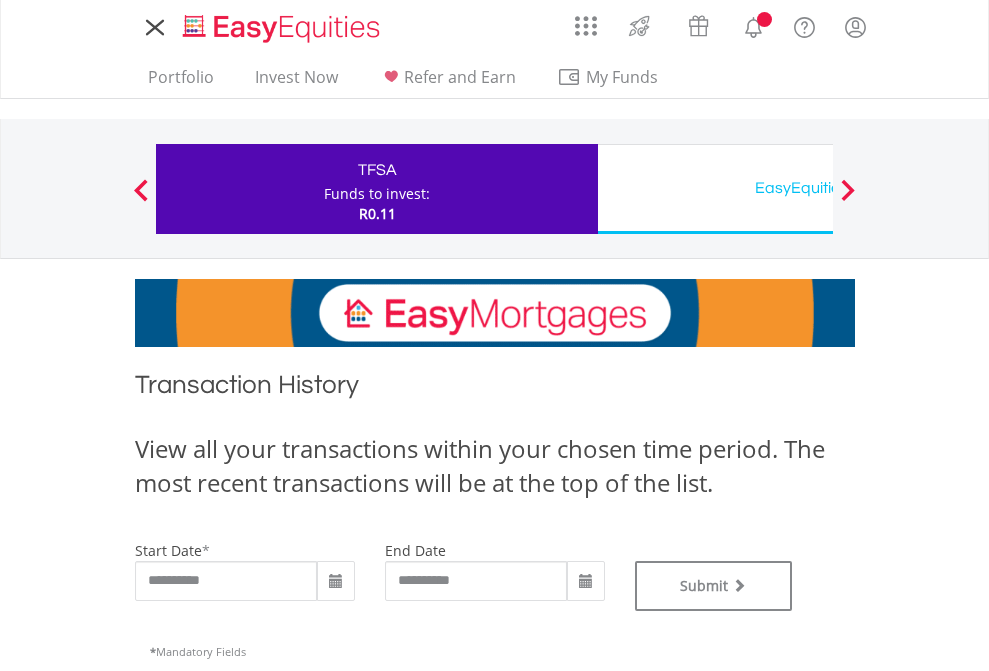 scroll, scrollTop: 0, scrollLeft: 0, axis: both 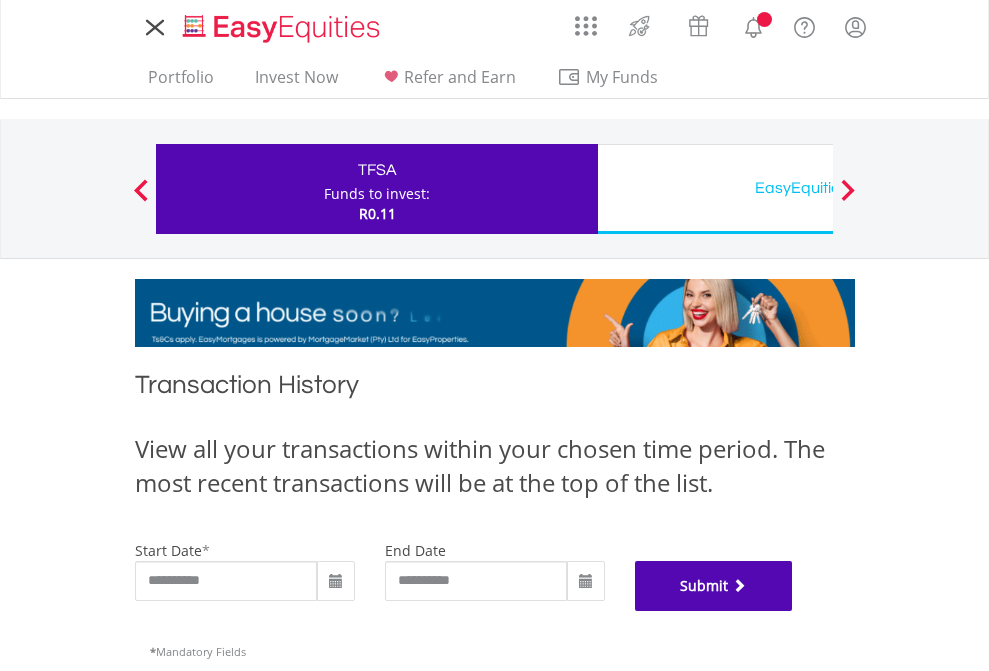 click on "Submit" at bounding box center (714, 586) 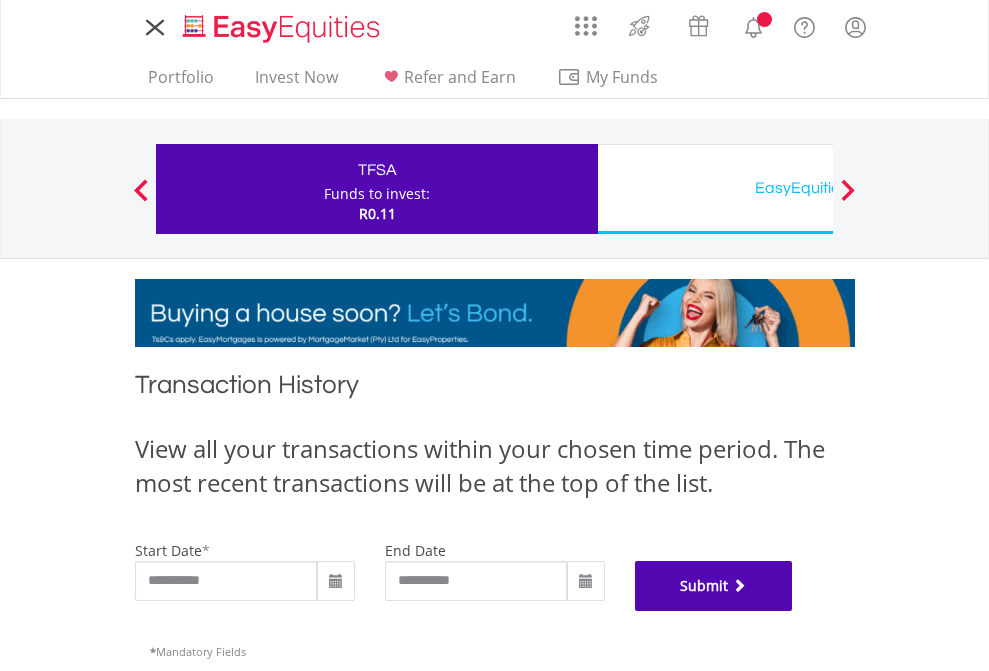 scroll, scrollTop: 811, scrollLeft: 0, axis: vertical 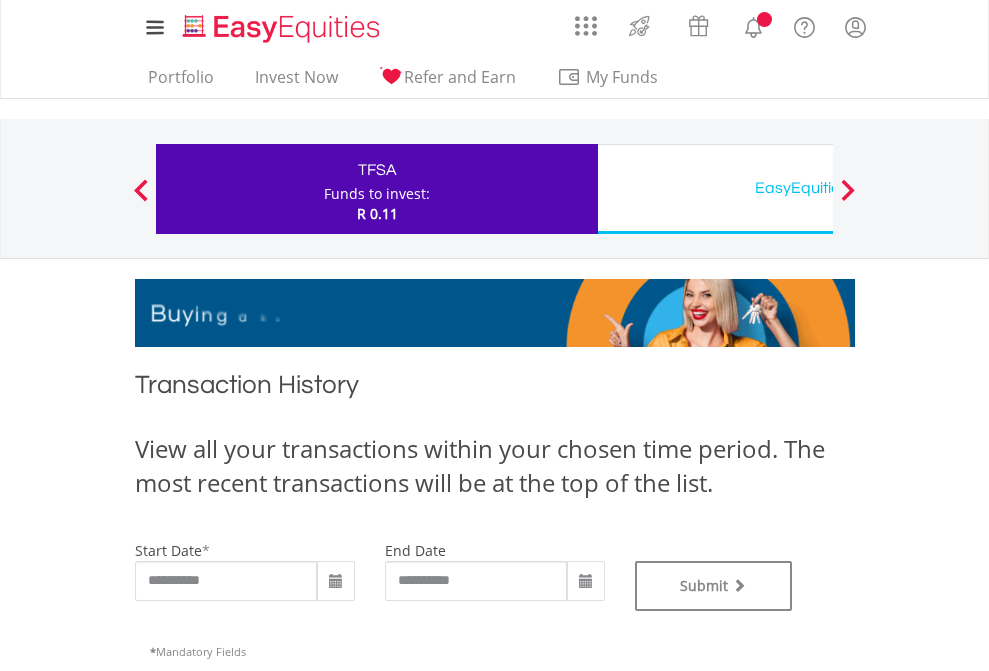 click on "EasyEquities USD" at bounding box center (818, 188) 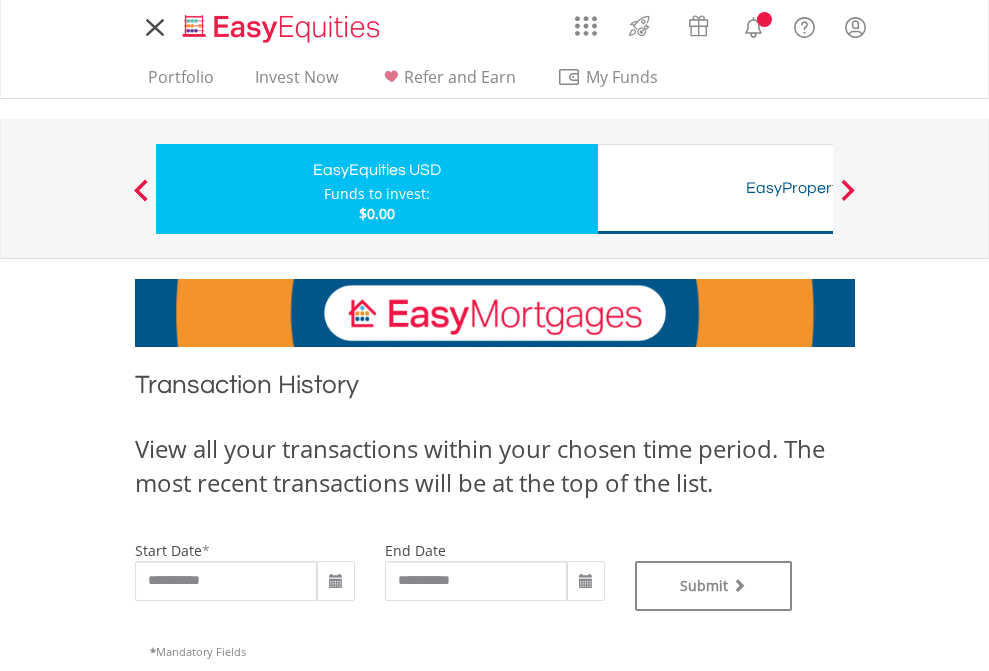 scroll, scrollTop: 0, scrollLeft: 0, axis: both 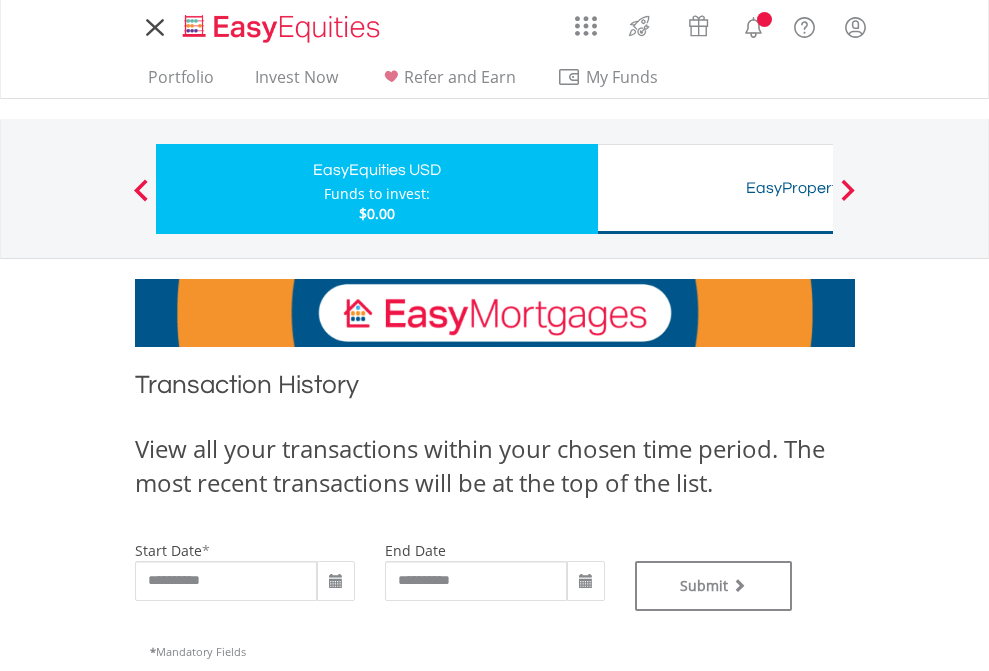 type on "**********" 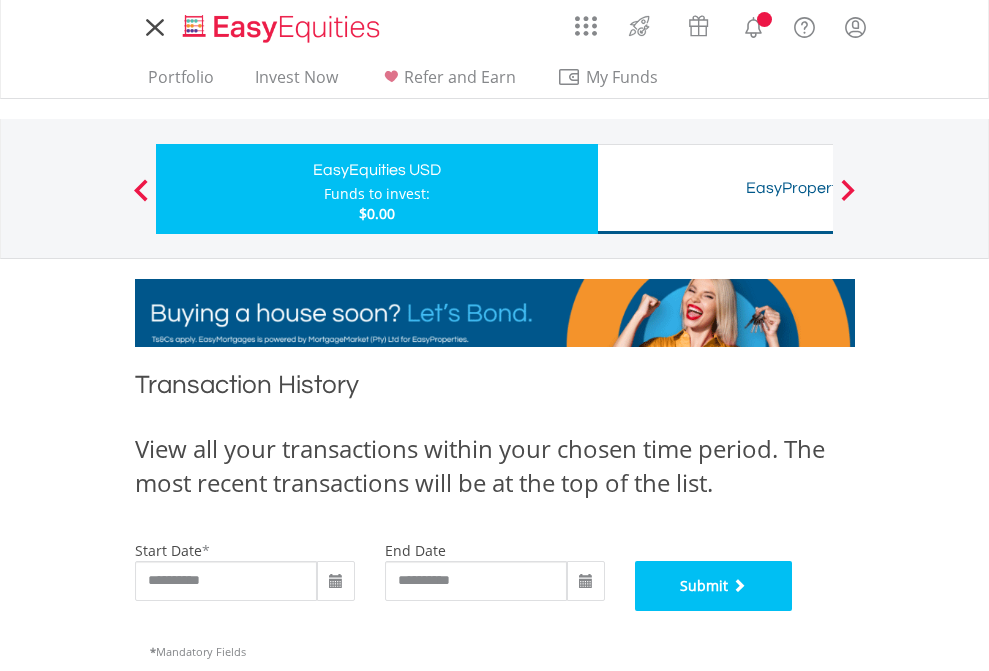 click on "Submit" at bounding box center [714, 586] 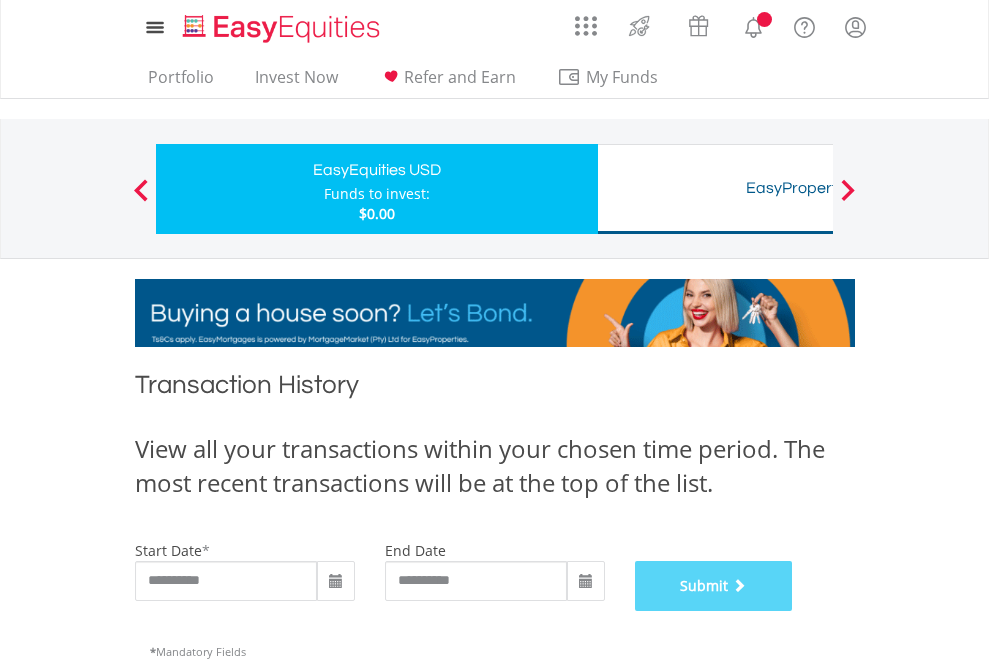 scroll, scrollTop: 811, scrollLeft: 0, axis: vertical 